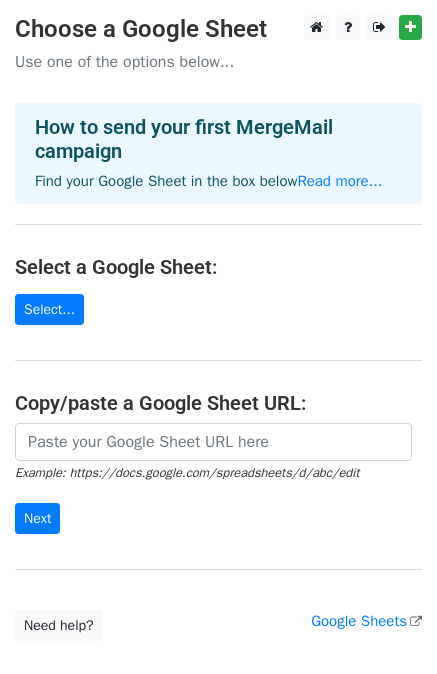 scroll, scrollTop: 0, scrollLeft: 0, axis: both 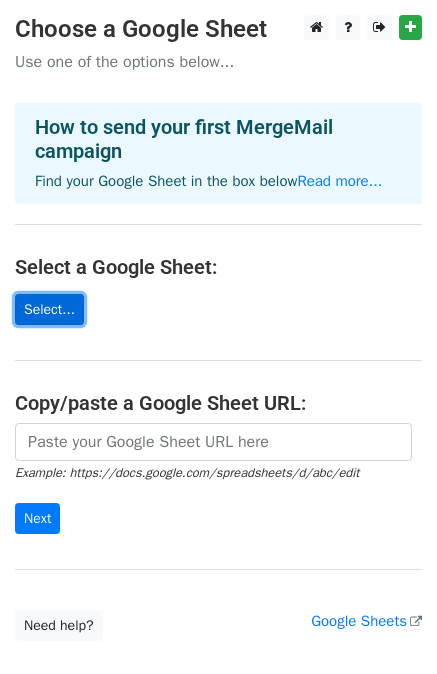 click on "Select..." at bounding box center (49, 309) 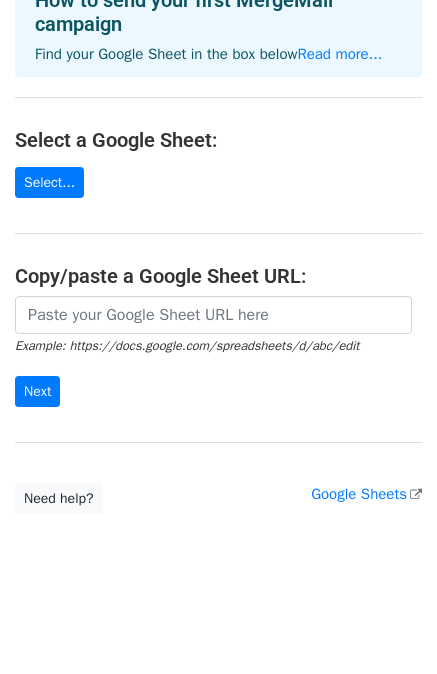scroll, scrollTop: 148, scrollLeft: 0, axis: vertical 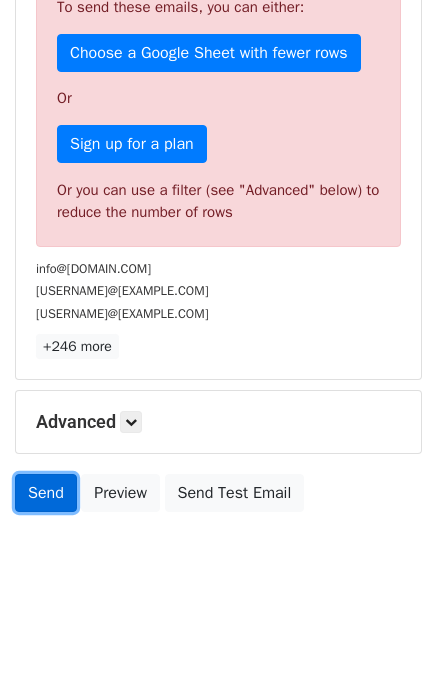 click on "Send" at bounding box center [46, 493] 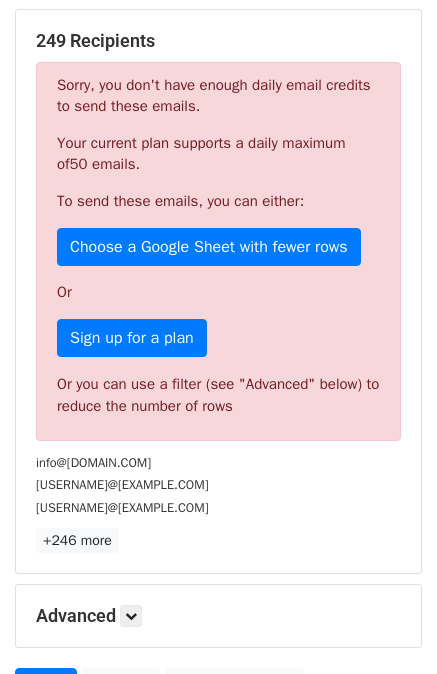 scroll, scrollTop: 573, scrollLeft: 0, axis: vertical 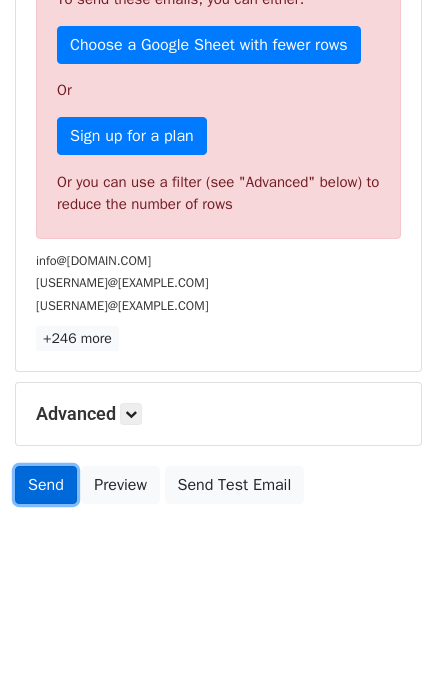 click on "Send" at bounding box center [46, 485] 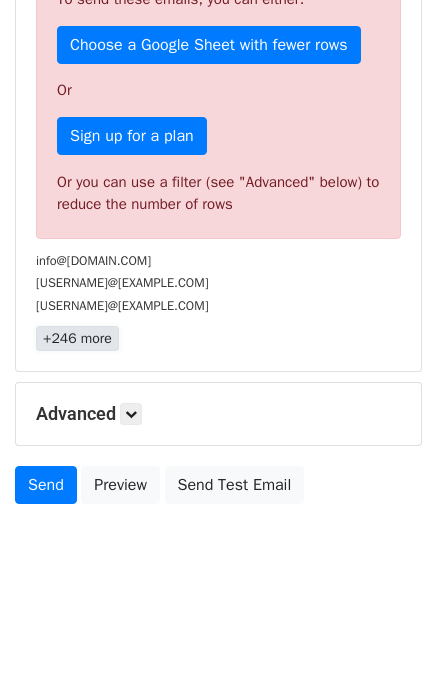 click on "+246 more" at bounding box center (77, 338) 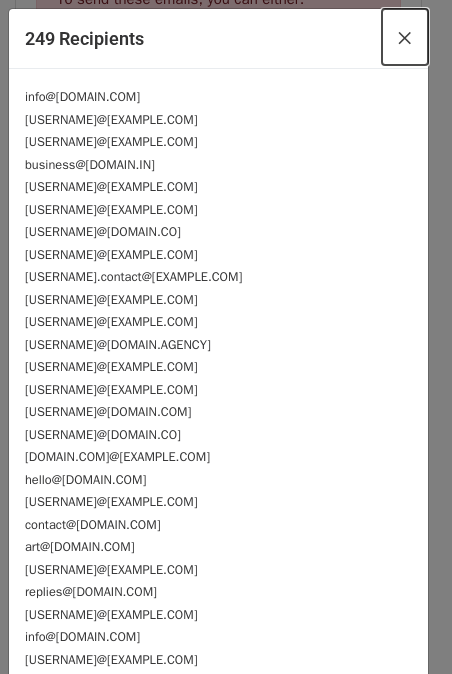 click on "×" at bounding box center [405, 37] 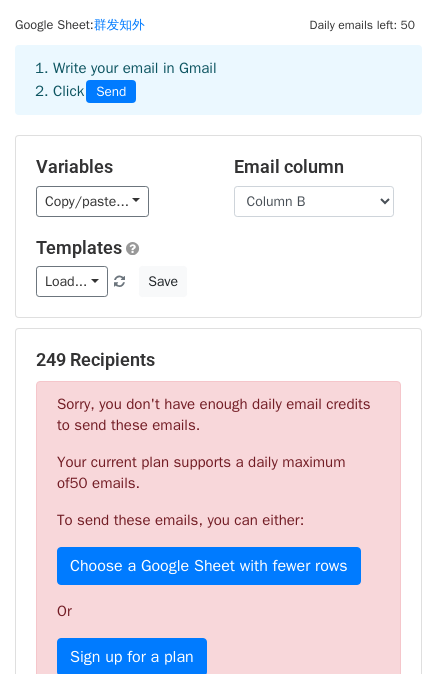 scroll, scrollTop: 51, scrollLeft: 0, axis: vertical 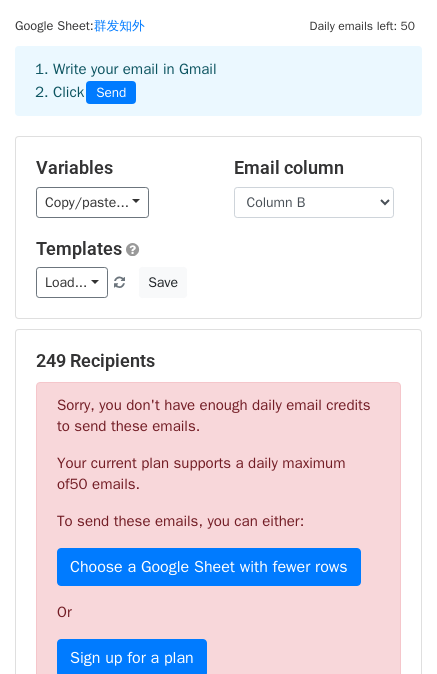 click on "Load...
No templates saved" at bounding box center (87, 282) 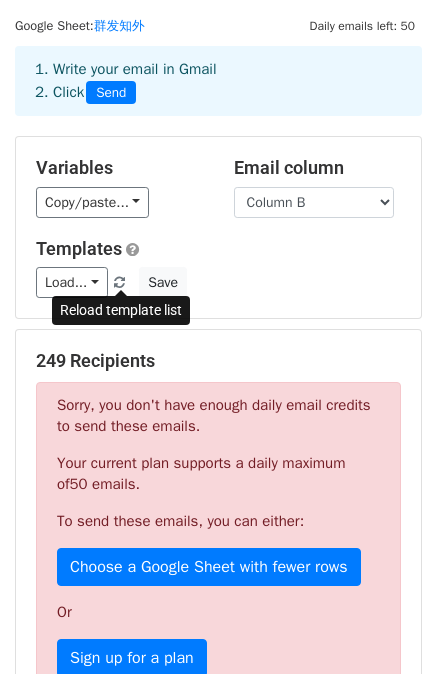 click at bounding box center [120, 283] 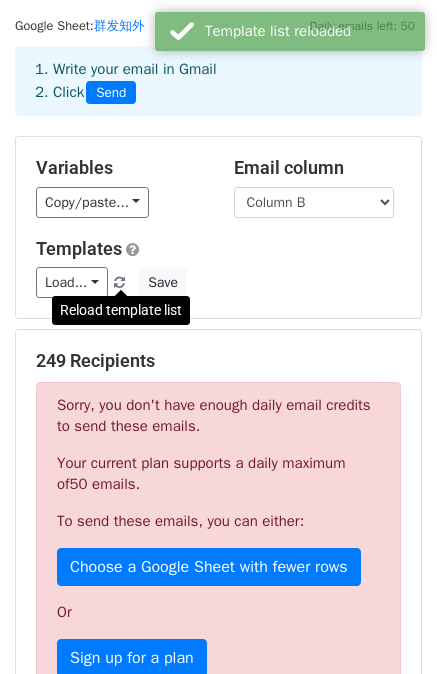 click at bounding box center [119, 283] 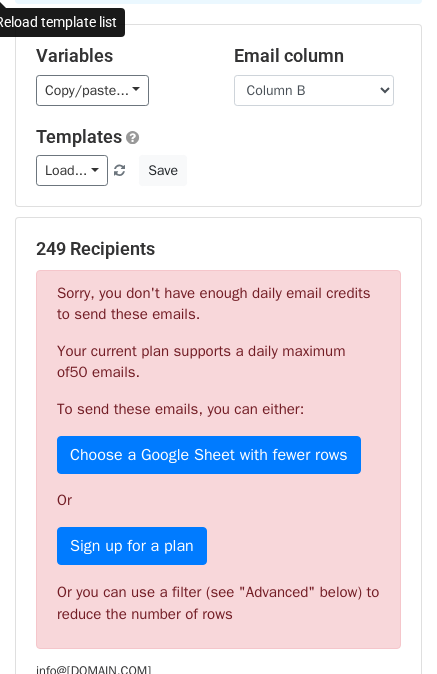 scroll, scrollTop: 256, scrollLeft: 0, axis: vertical 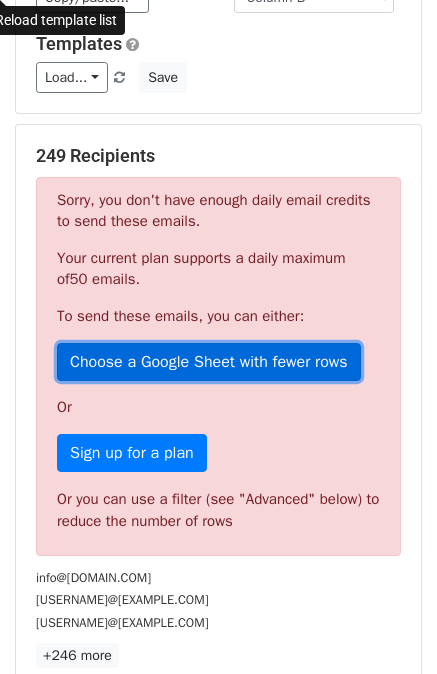 click on "Choose a Google Sheet with fewer rows" at bounding box center (209, 362) 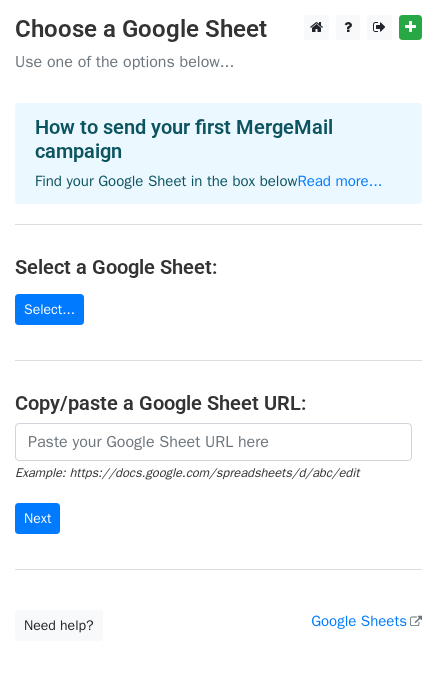 scroll, scrollTop: 0, scrollLeft: 0, axis: both 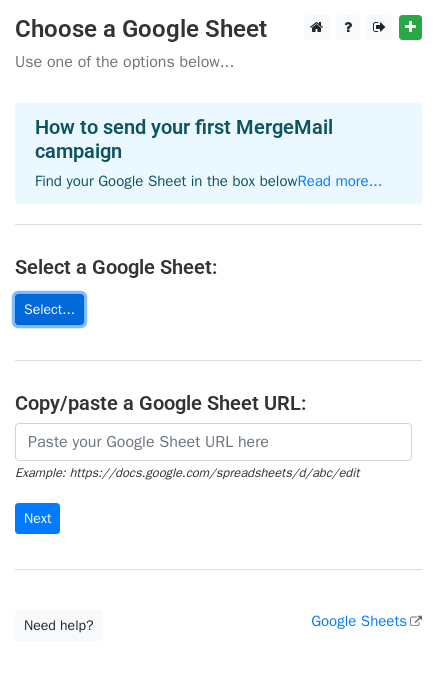click on "Select..." at bounding box center (49, 309) 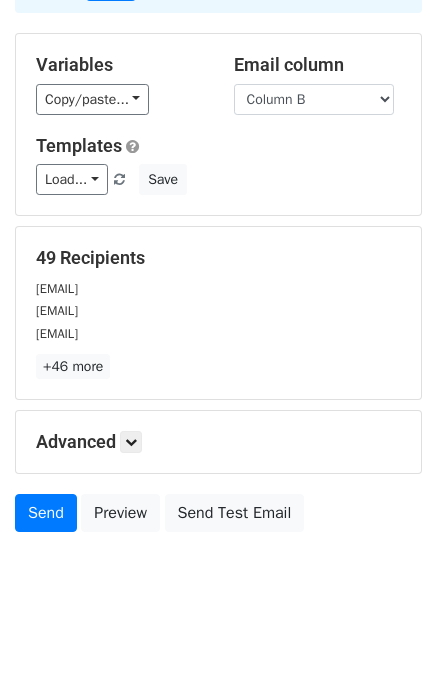 scroll, scrollTop: 182, scrollLeft: 0, axis: vertical 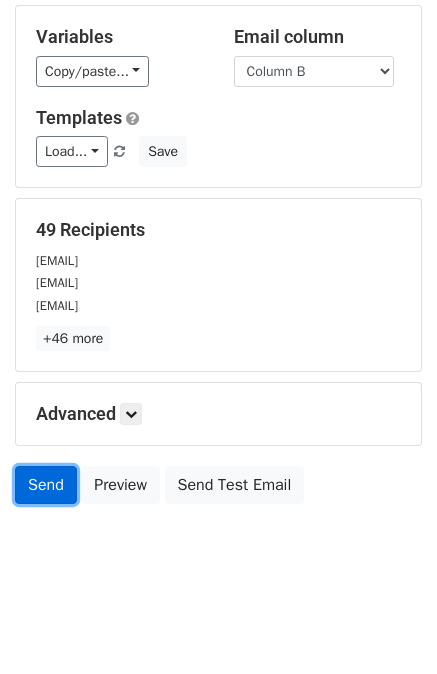 click on "Send" at bounding box center [46, 485] 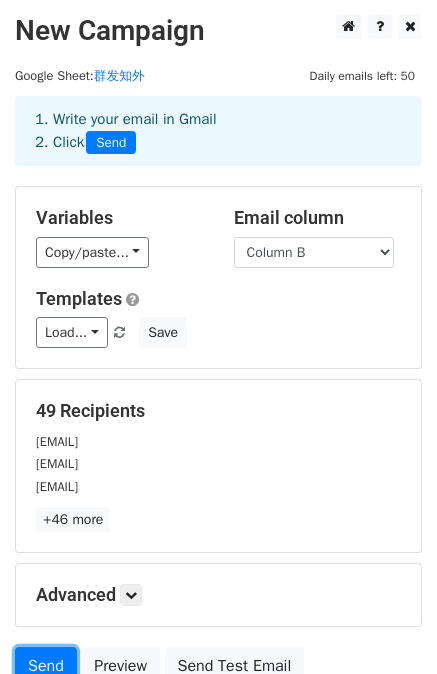 scroll, scrollTop: 5, scrollLeft: 0, axis: vertical 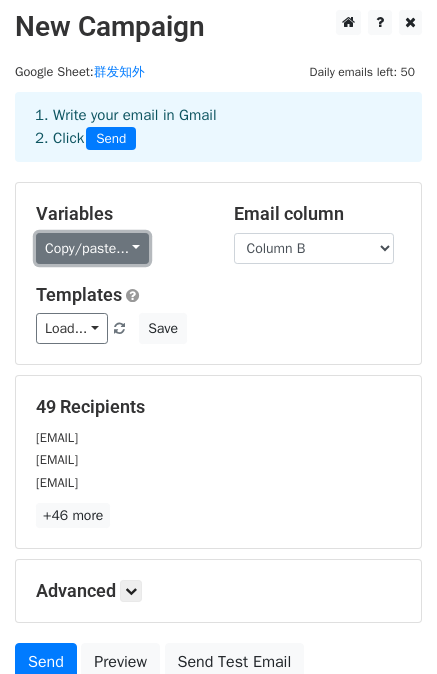 click on "Copy/paste..." at bounding box center [92, 248] 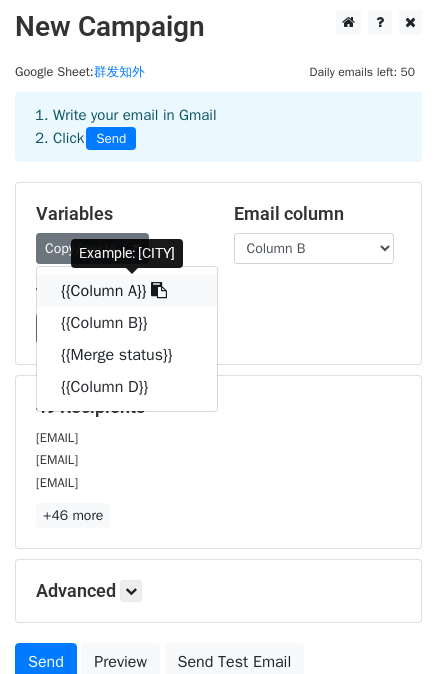 click on "{{Column A}}" at bounding box center (127, 291) 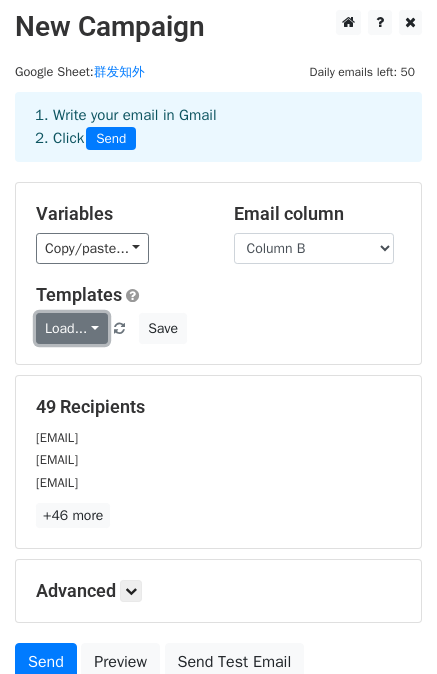 click on "Load..." at bounding box center (72, 328) 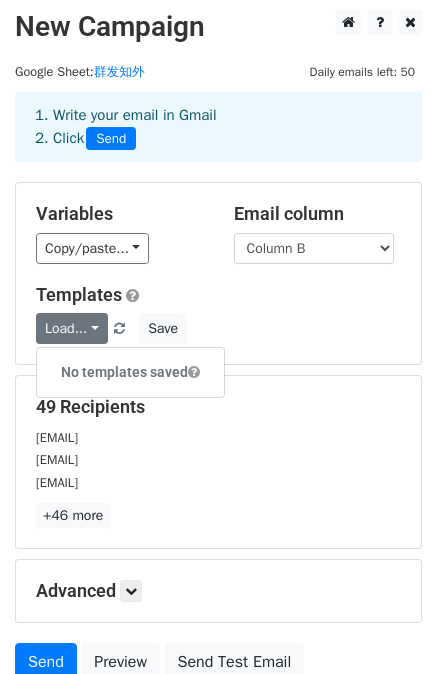 click on "Variables
Copy/paste...
{{Column A}}
{{Column B}}
{{Merge status}}
{{Column D}}
Email column
Column A
Column B
Merge status
Column D
Templates
Load...
No templates saved
Save" at bounding box center [218, 273] 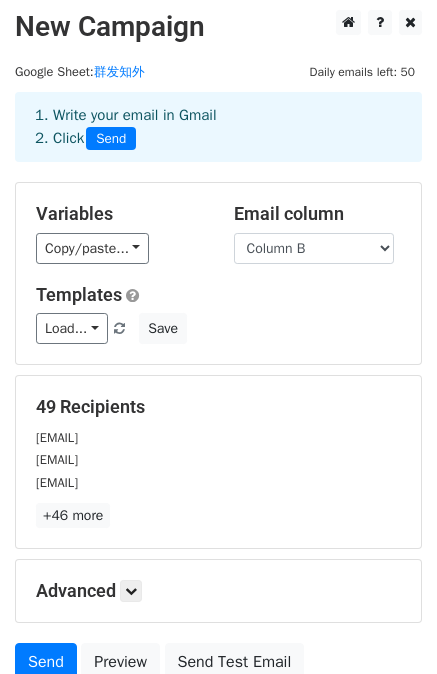 scroll, scrollTop: 182, scrollLeft: 0, axis: vertical 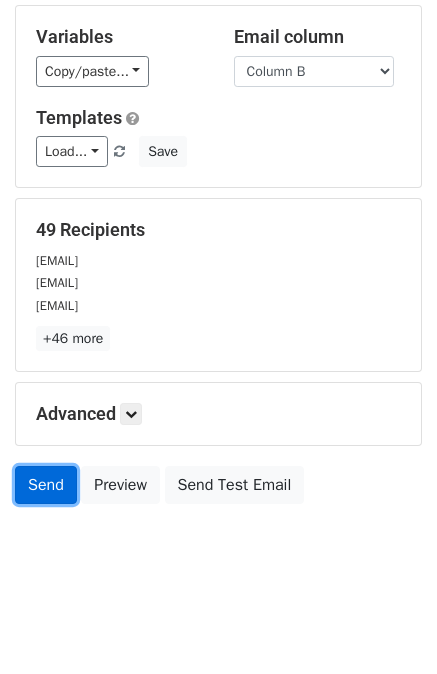 click on "Send" at bounding box center [46, 485] 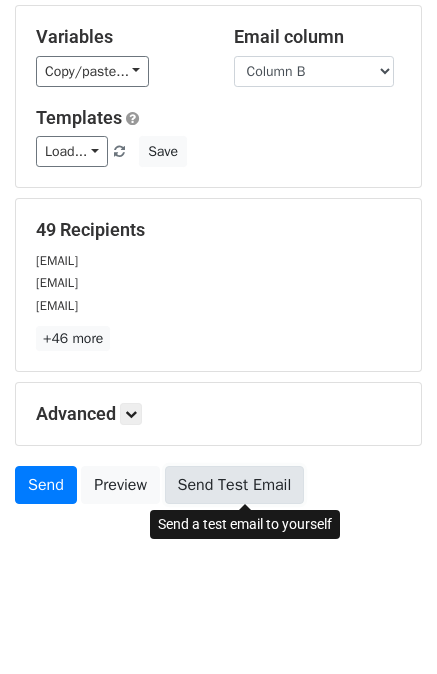 click on "Send Test Email" at bounding box center [235, 485] 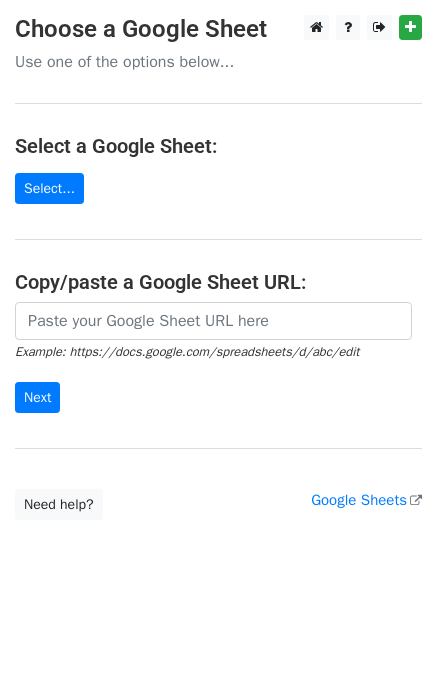 scroll, scrollTop: 0, scrollLeft: 0, axis: both 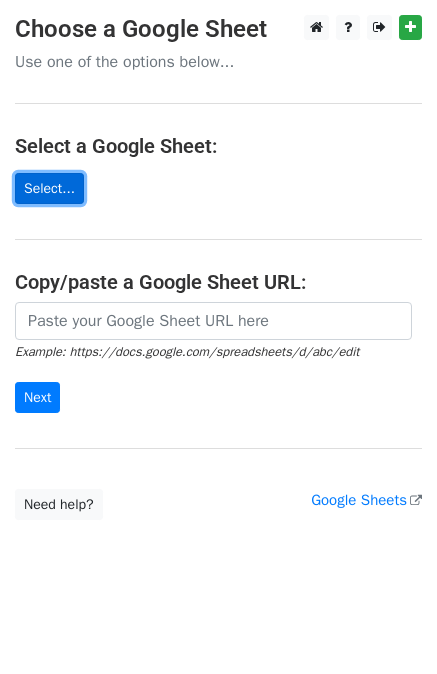 click on "Select..." at bounding box center [49, 188] 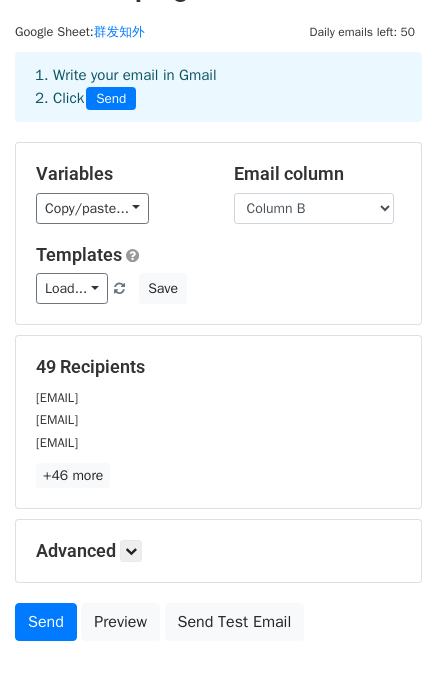 scroll, scrollTop: 47, scrollLeft: 0, axis: vertical 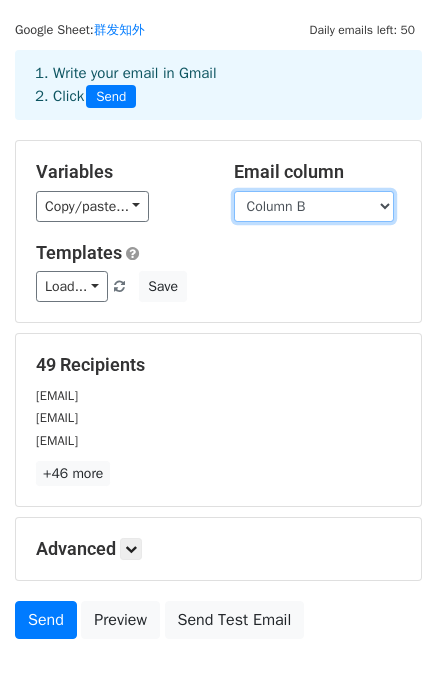 click on "Column A
Column B
Merge status
Column D" at bounding box center (314, 206) 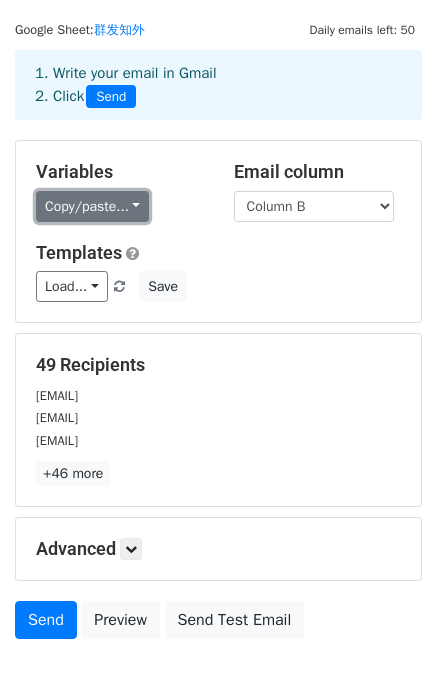 click on "Copy/paste..." at bounding box center [92, 206] 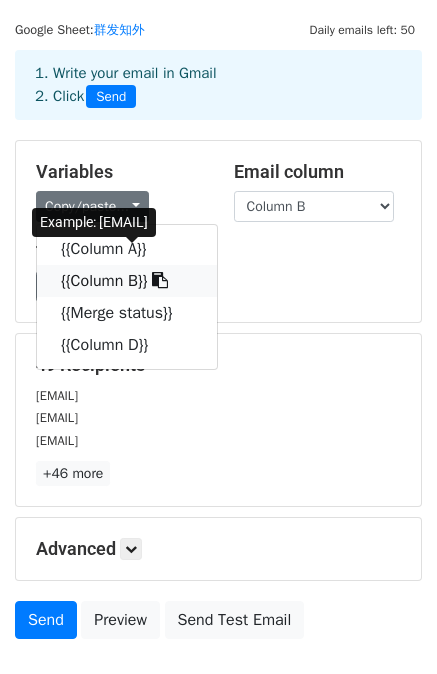 click on "{{Column B}}" at bounding box center [127, 281] 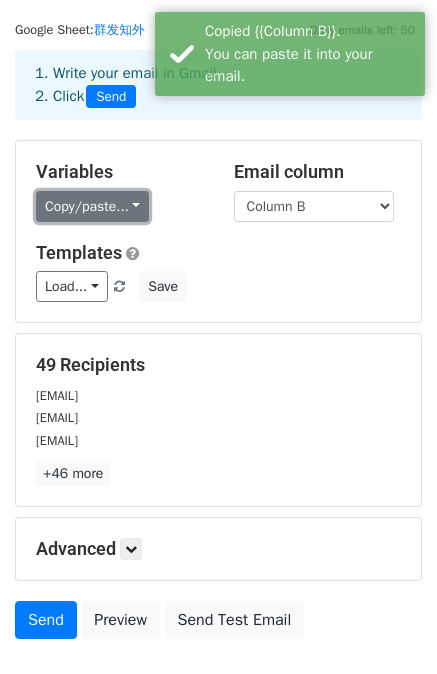 click on "Copy/paste..." at bounding box center (92, 206) 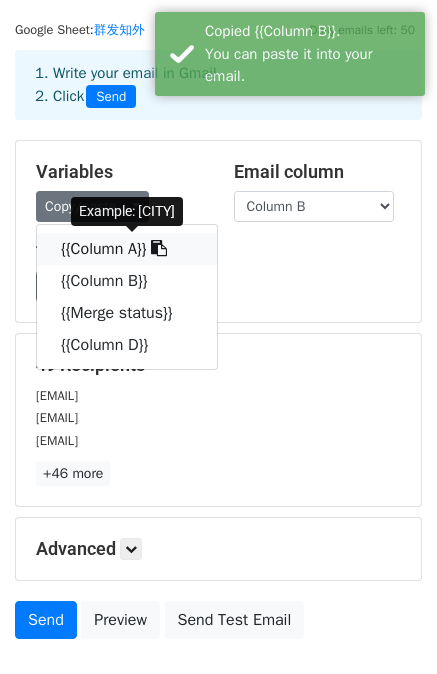 click on "{{Column A}}" at bounding box center [127, 249] 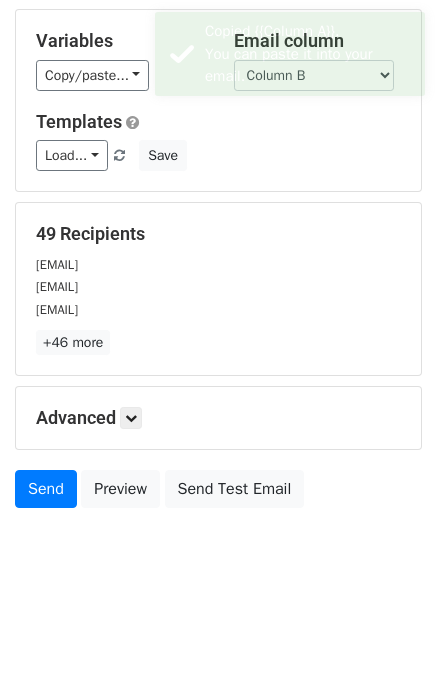 scroll, scrollTop: 182, scrollLeft: 0, axis: vertical 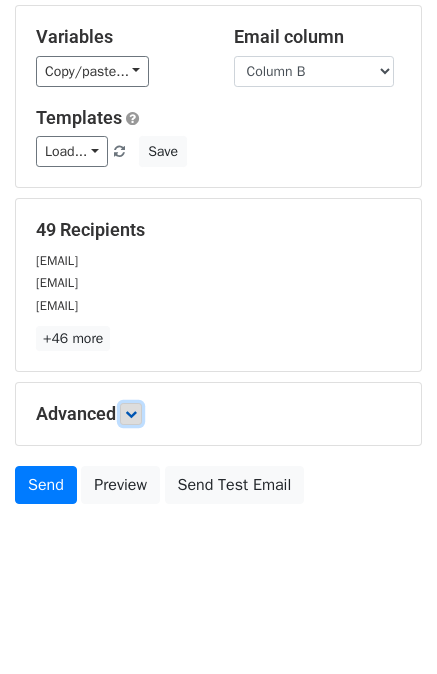 click at bounding box center [131, 414] 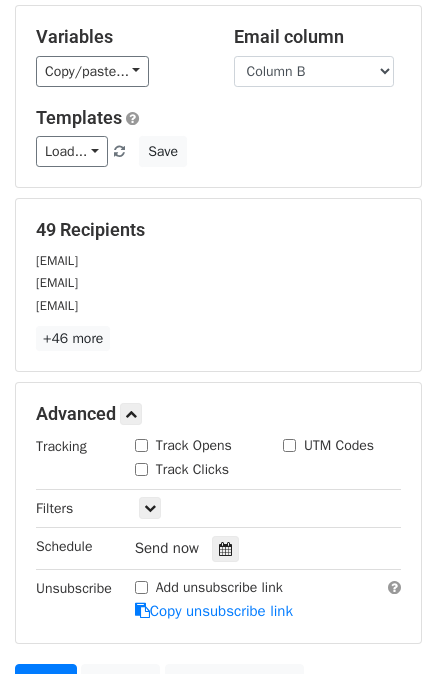 click on "Track Opens" at bounding box center [141, 445] 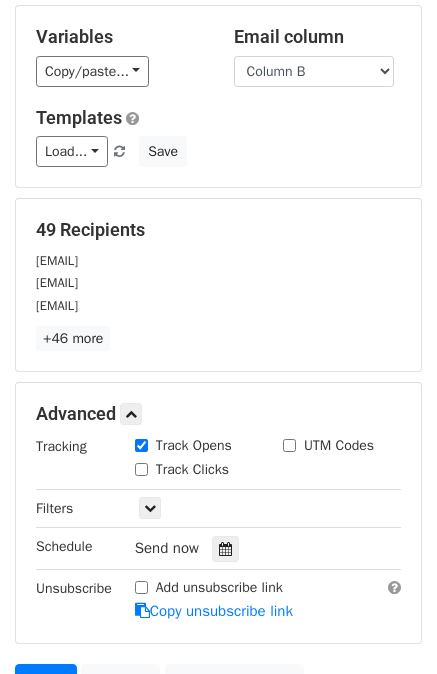 click on "Track Clicks" at bounding box center [141, 469] 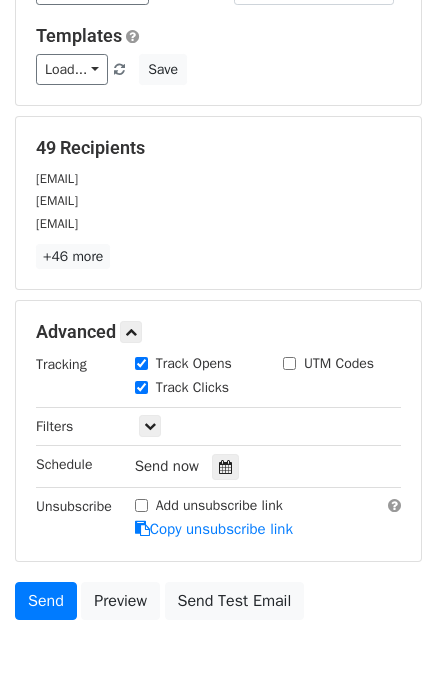 scroll, scrollTop: 265, scrollLeft: 0, axis: vertical 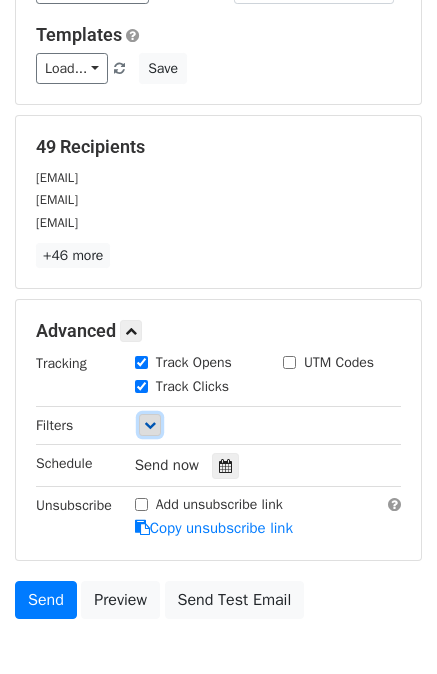click at bounding box center [150, 425] 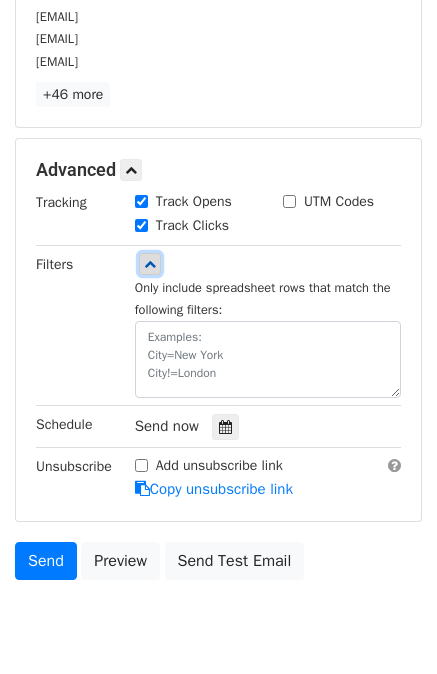 scroll, scrollTop: 427, scrollLeft: 0, axis: vertical 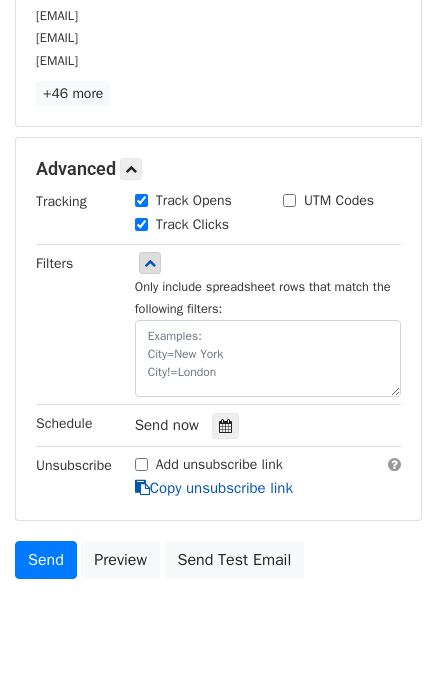 click on "Copy unsubscribe link" at bounding box center [214, 488] 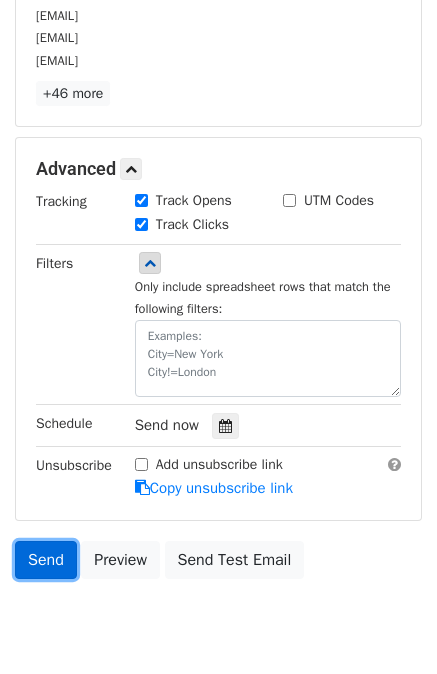 click on "Send" at bounding box center (46, 560) 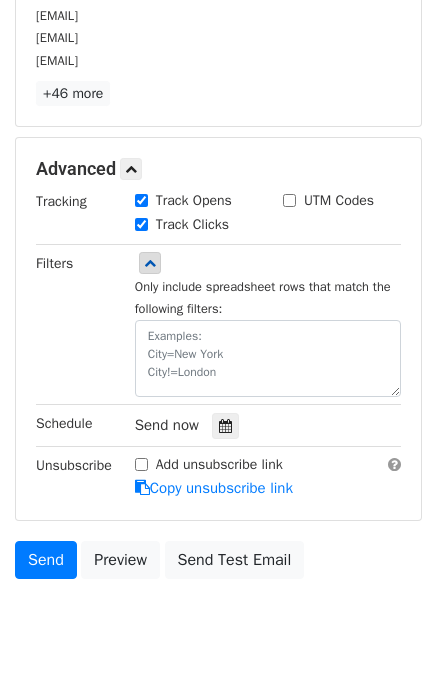 click on "Add unsubscribe link" at bounding box center [141, 464] 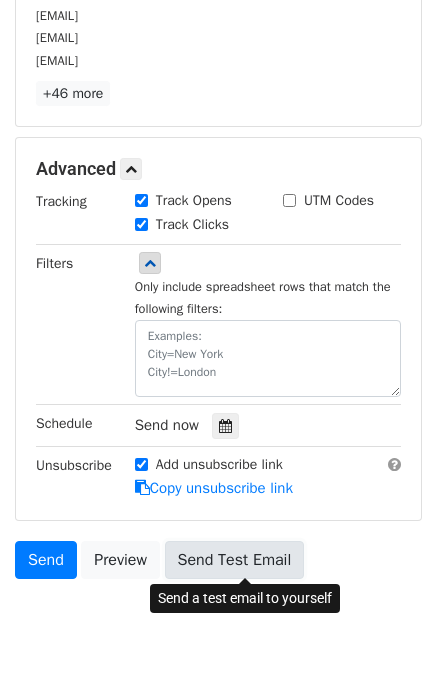 click on "Send Test Email" at bounding box center (235, 560) 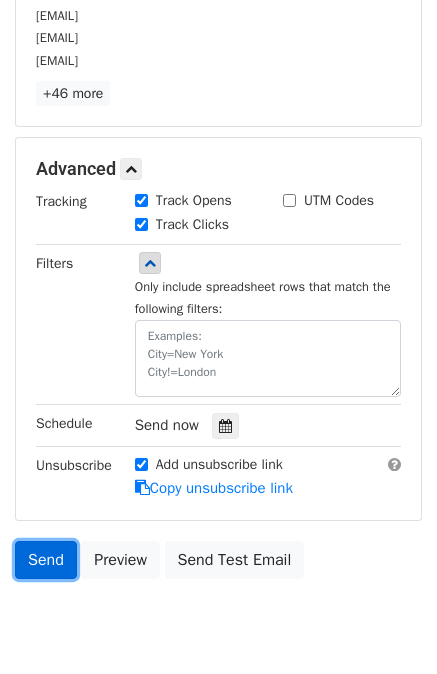click on "Send" at bounding box center [46, 560] 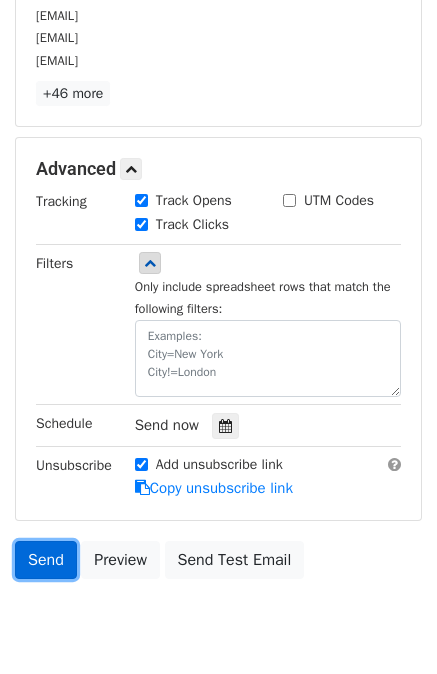 click on "Send" at bounding box center [46, 560] 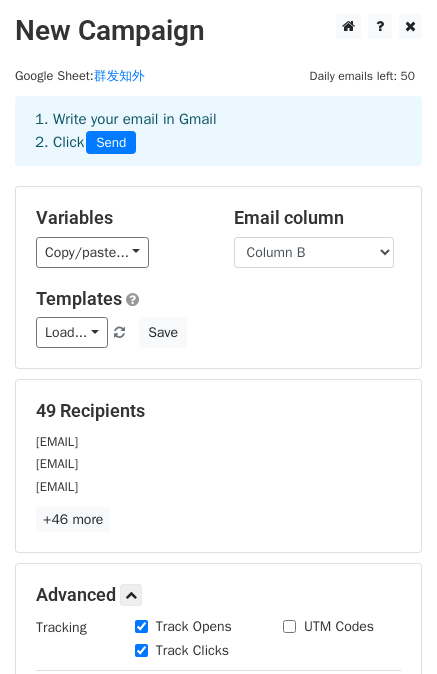 scroll, scrollTop: 0, scrollLeft: 0, axis: both 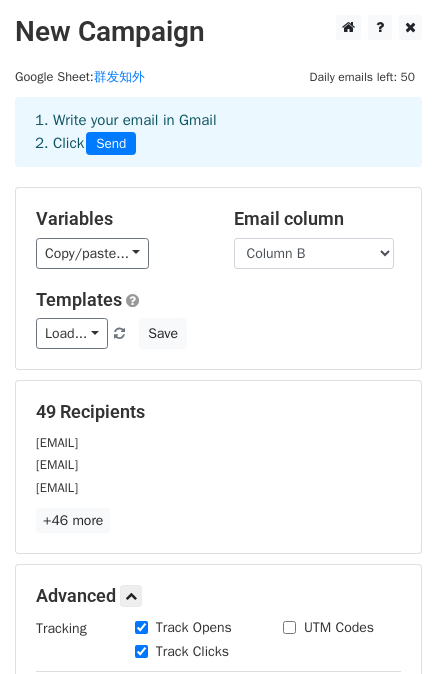 click on "Send" at bounding box center [111, 144] 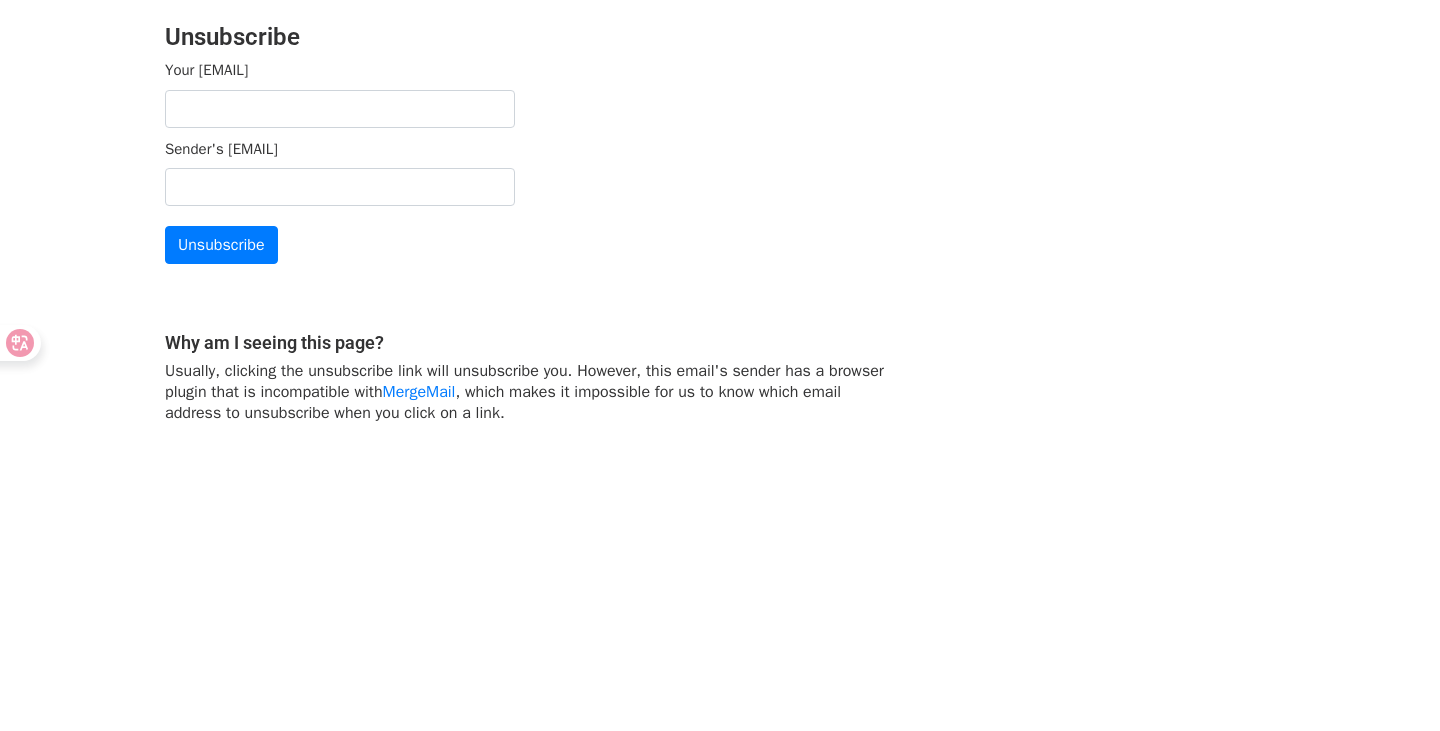 scroll, scrollTop: 0, scrollLeft: 0, axis: both 